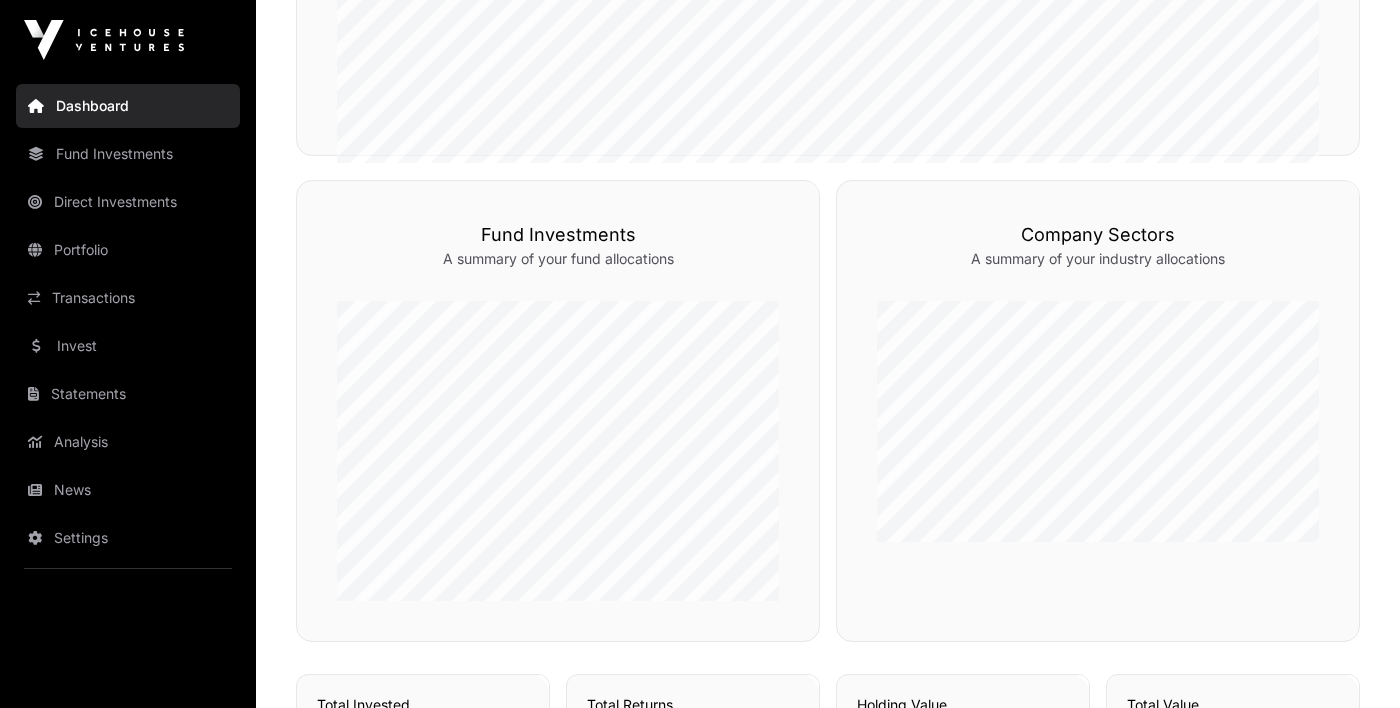 scroll, scrollTop: 860, scrollLeft: 0, axis: vertical 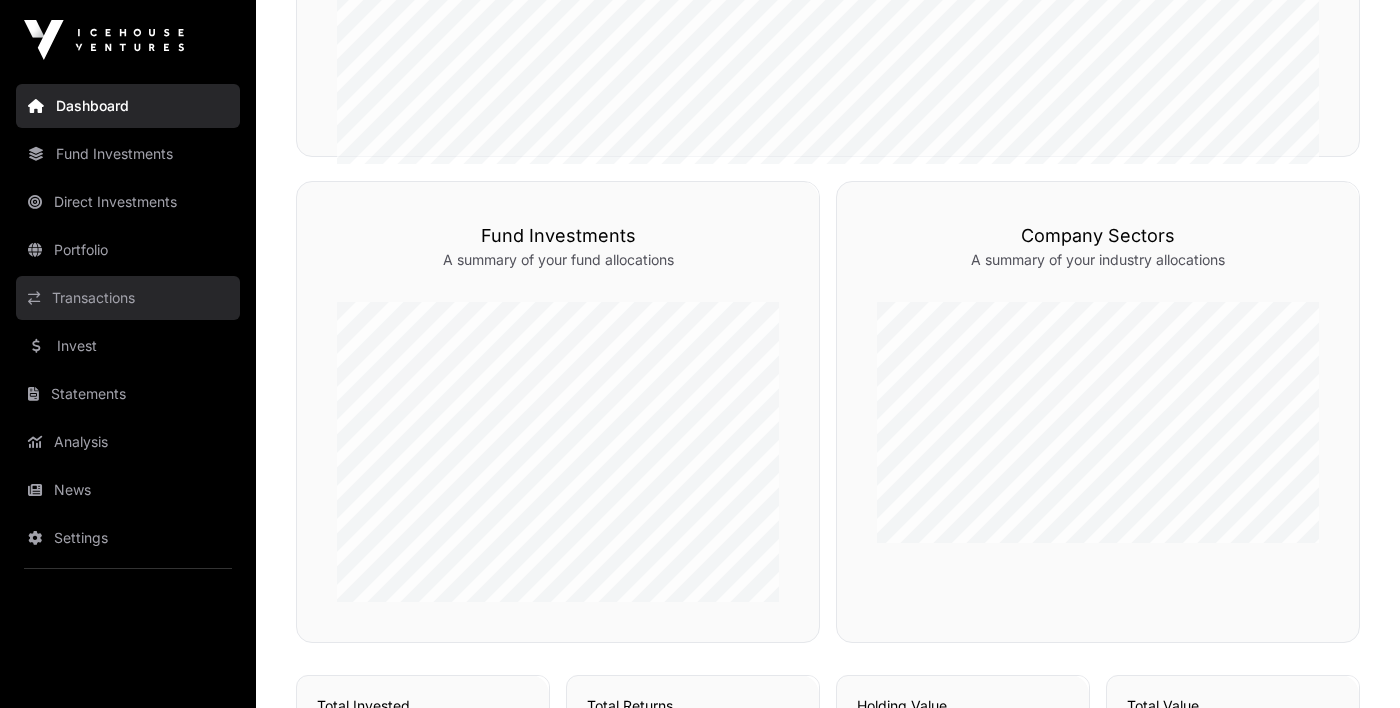 click on "Transactions" 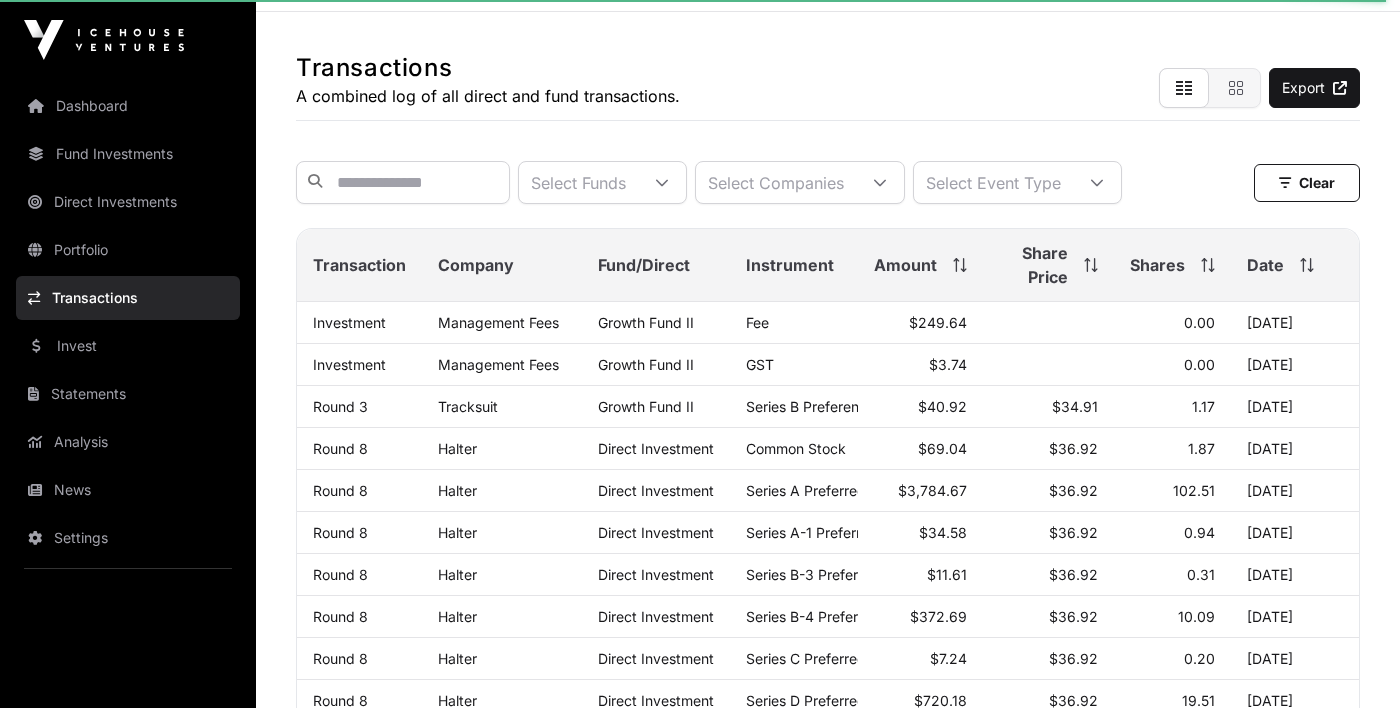scroll, scrollTop: 0, scrollLeft: 0, axis: both 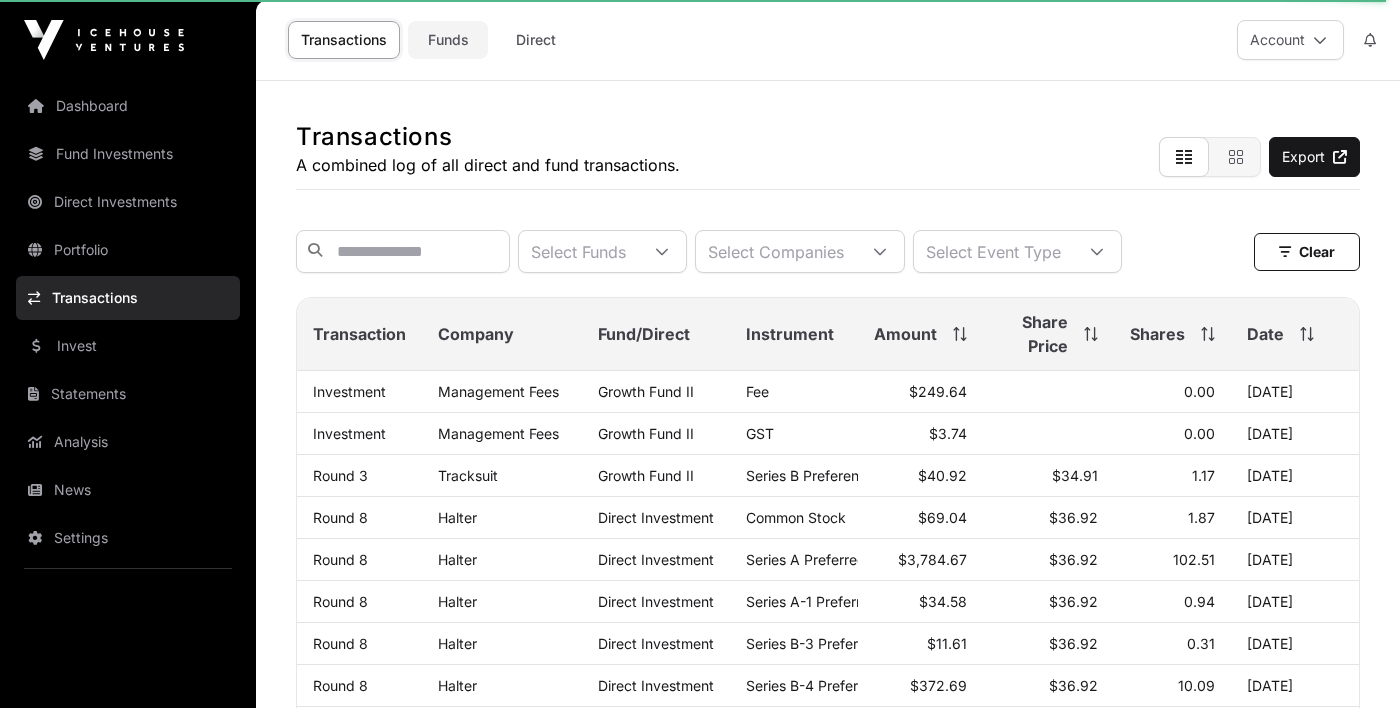 click on "Funds" 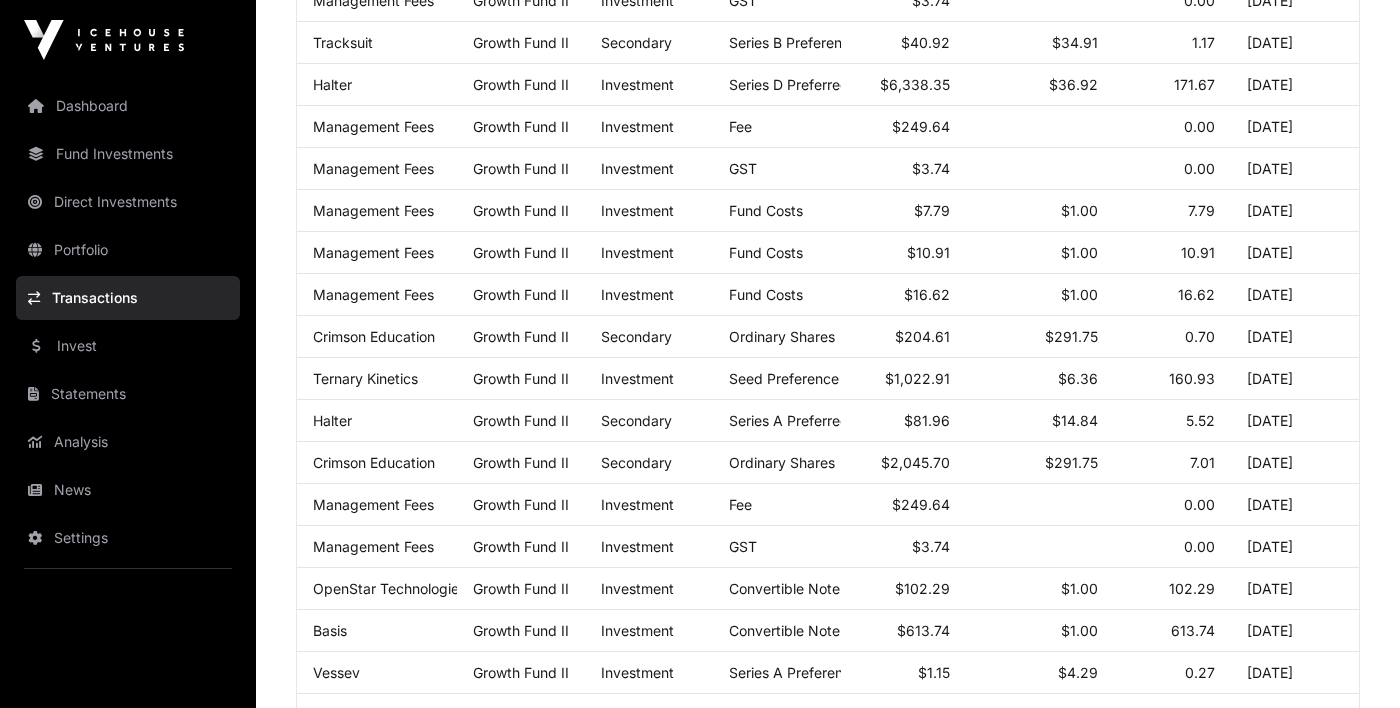 scroll, scrollTop: 0, scrollLeft: 0, axis: both 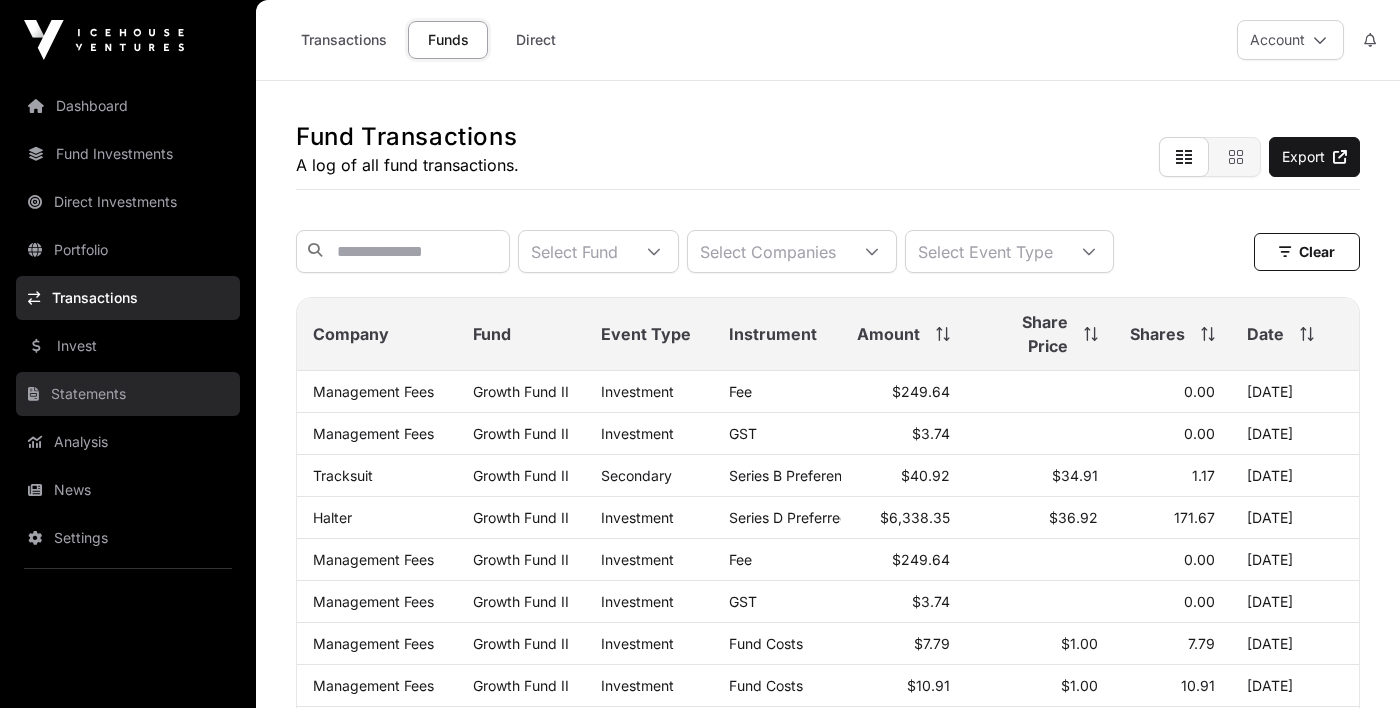 click on "Statements" 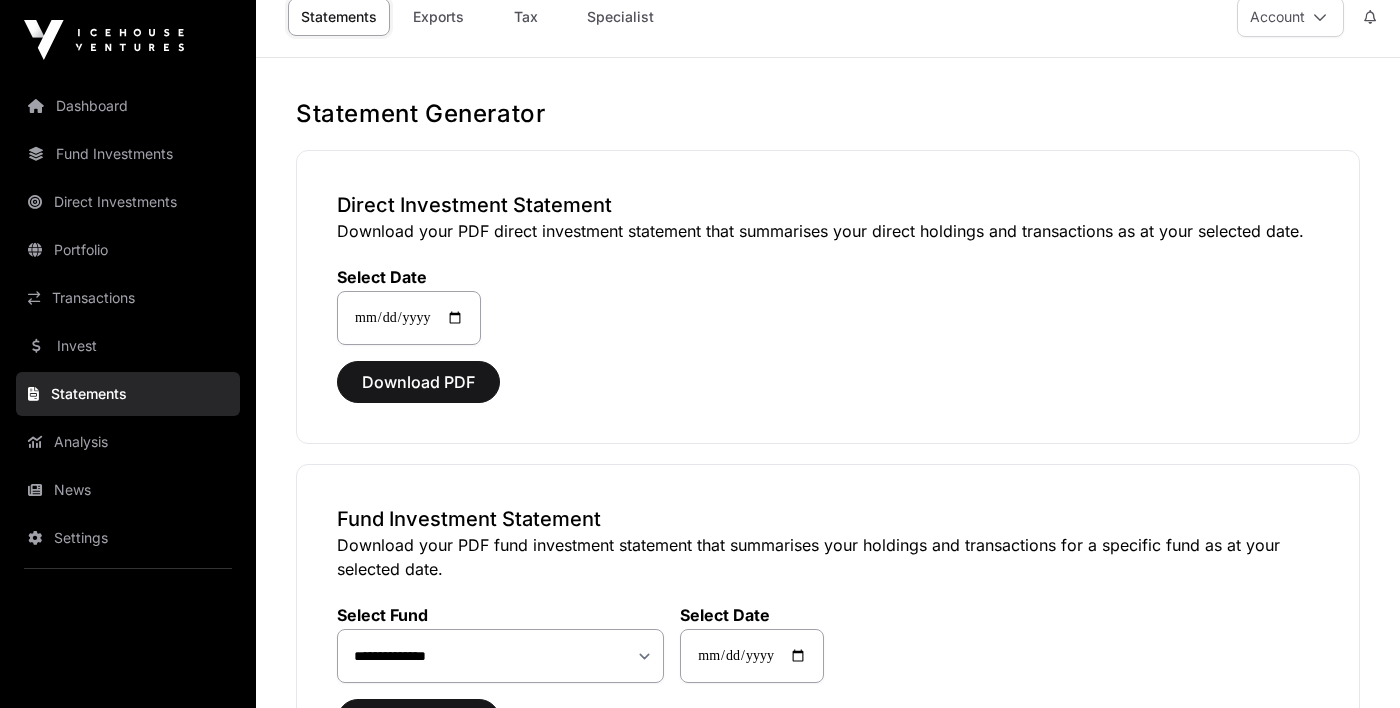 scroll, scrollTop: 0, scrollLeft: 0, axis: both 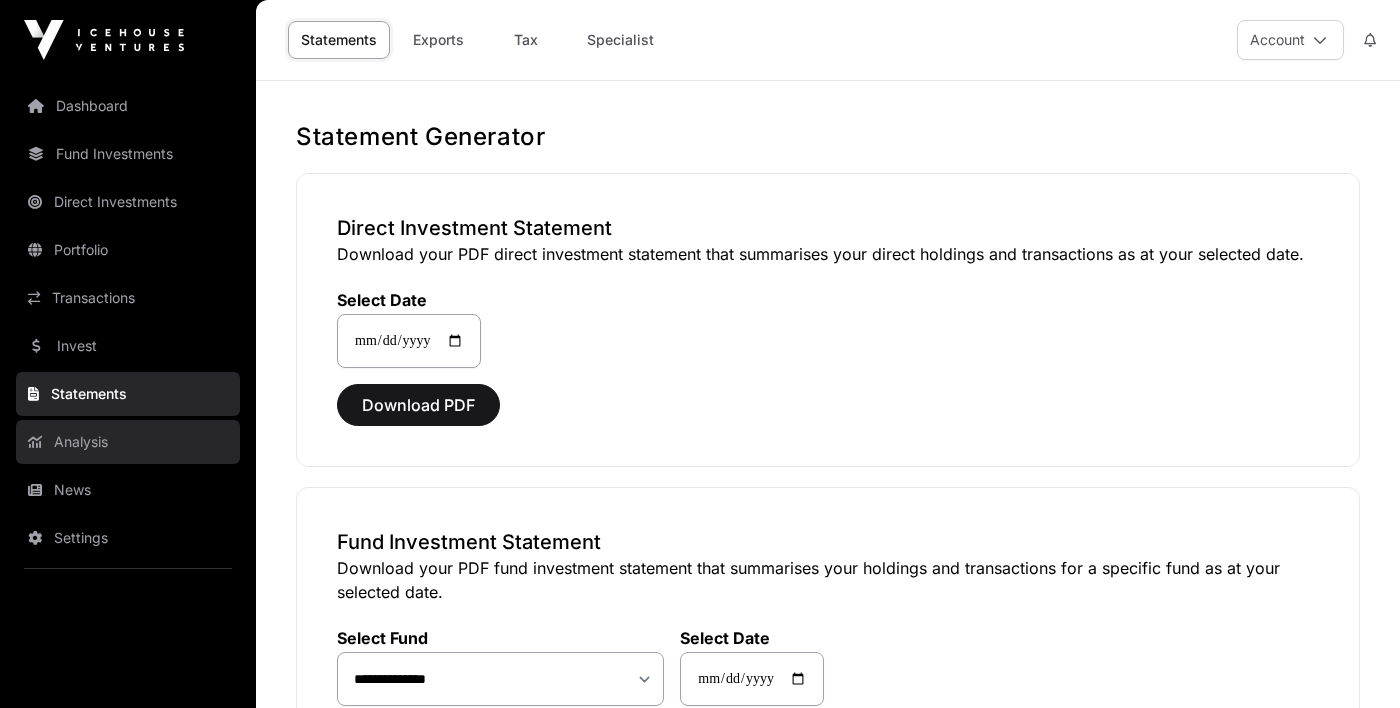 click on "Analysis" 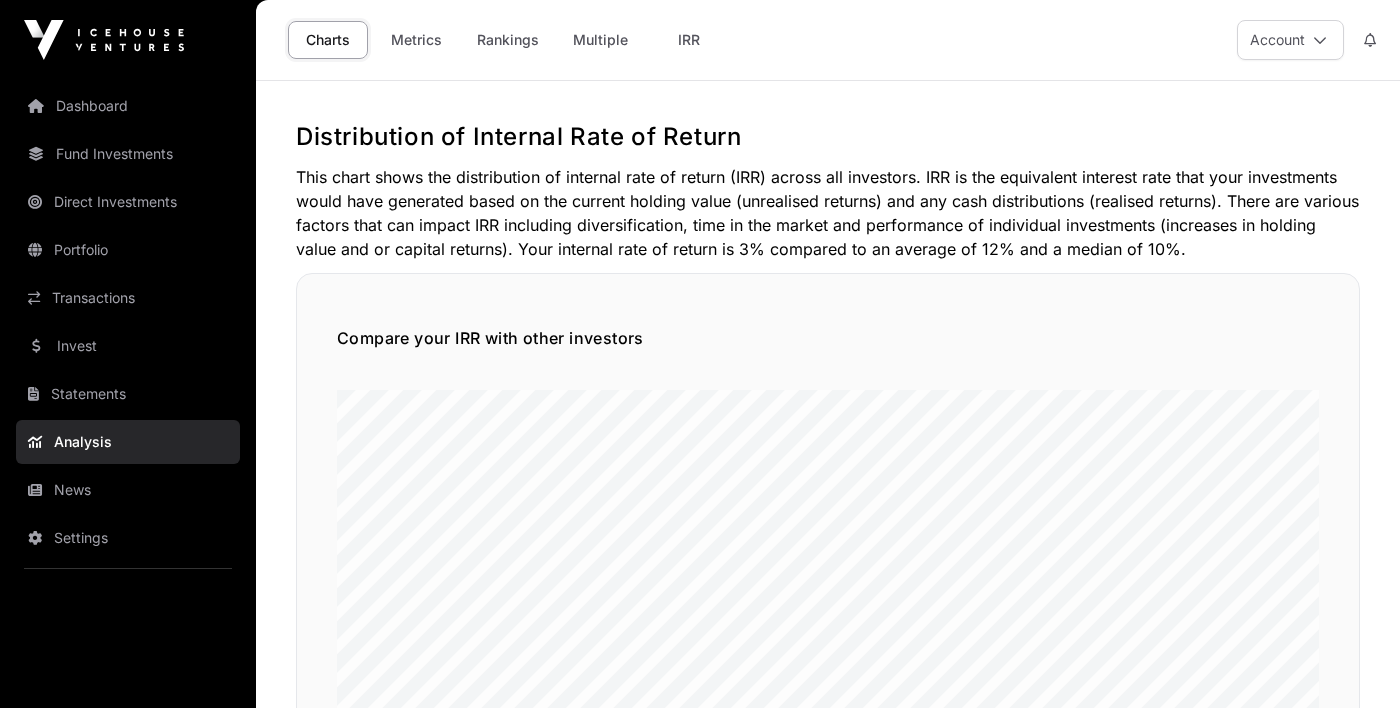 scroll, scrollTop: 14, scrollLeft: 0, axis: vertical 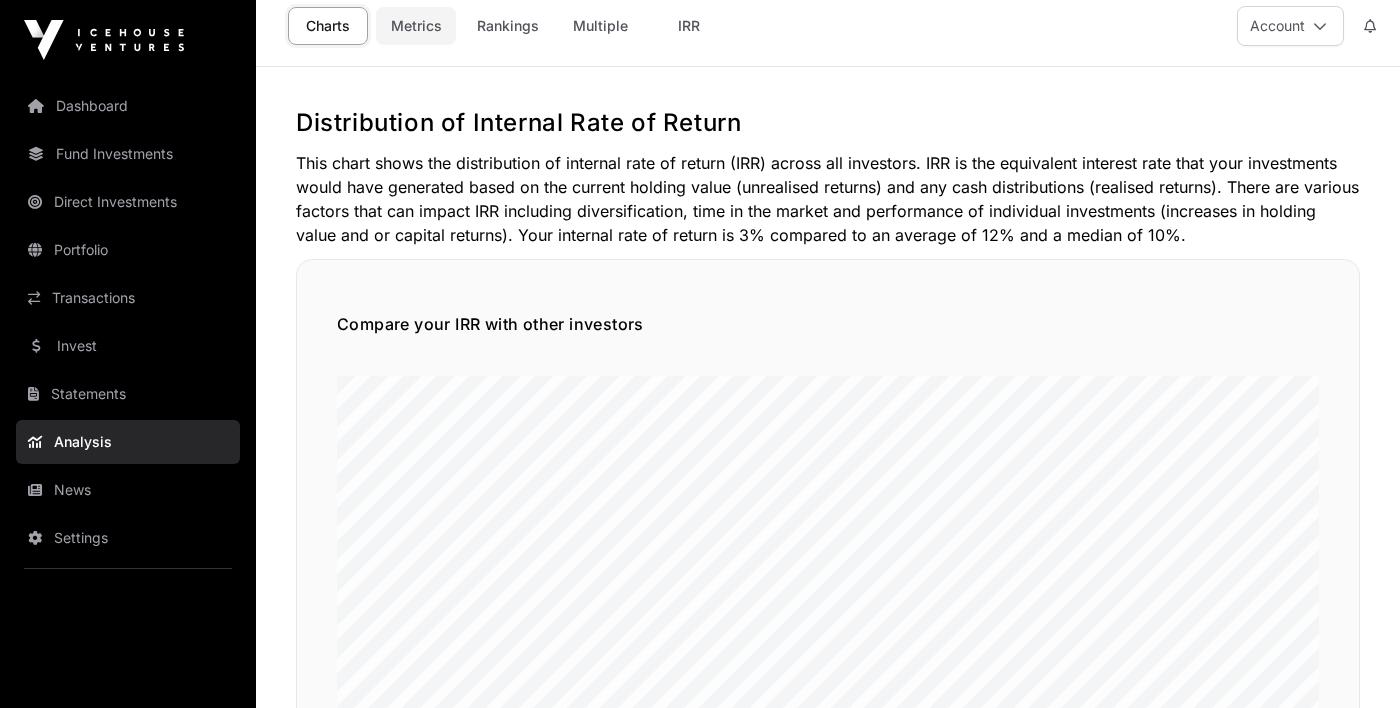 click on "Metrics" 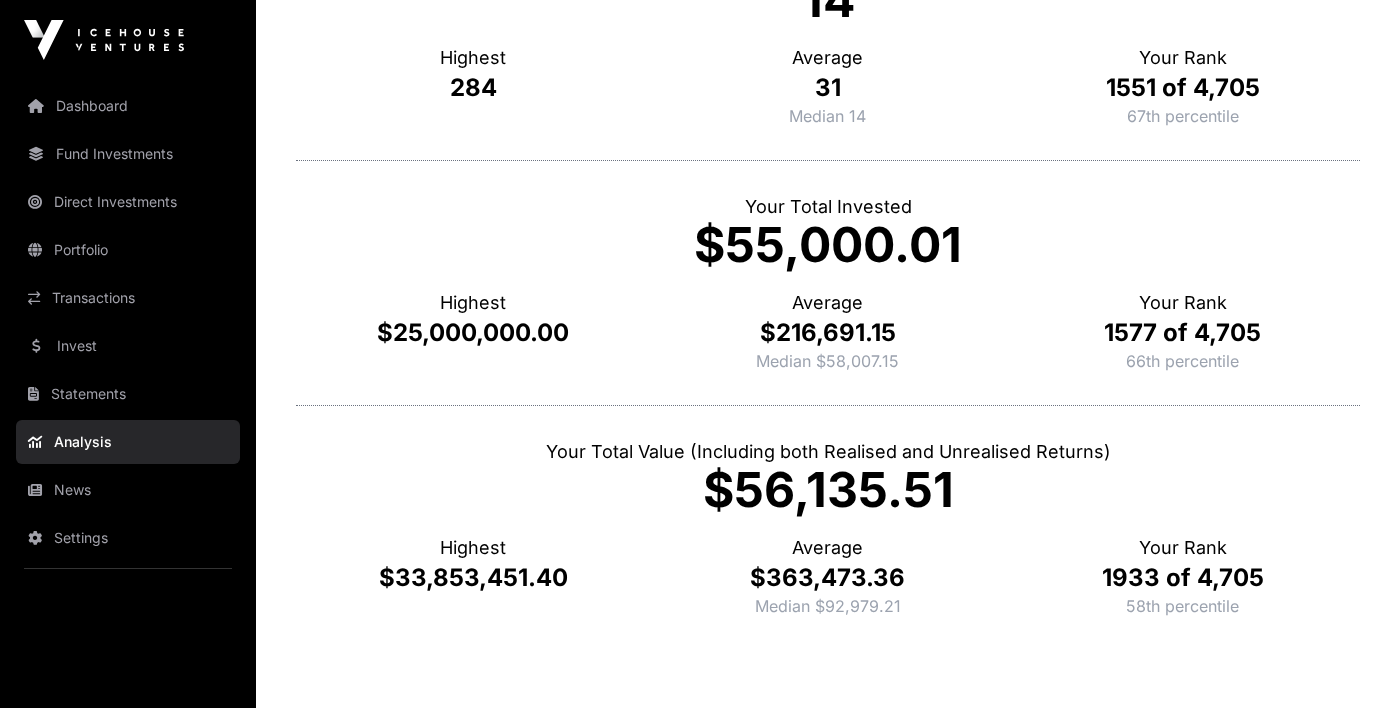 scroll, scrollTop: 774, scrollLeft: 0, axis: vertical 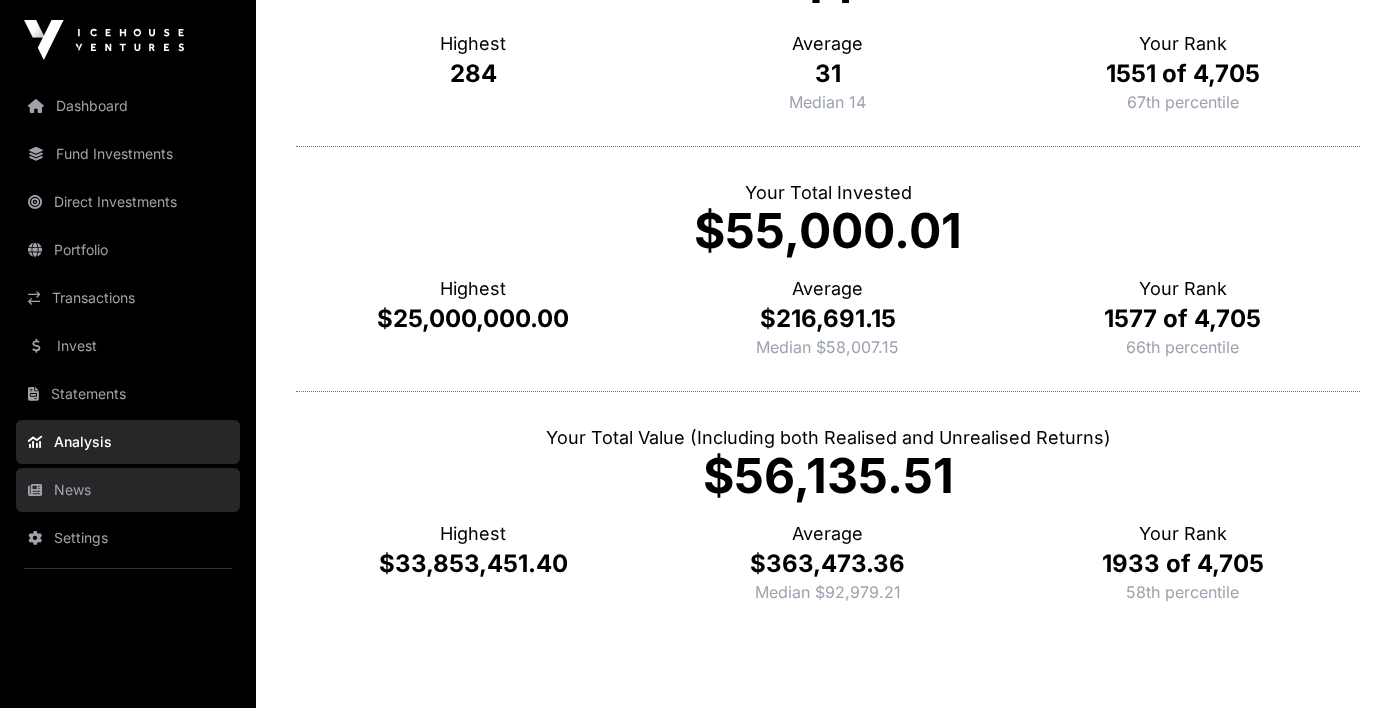click on "News" 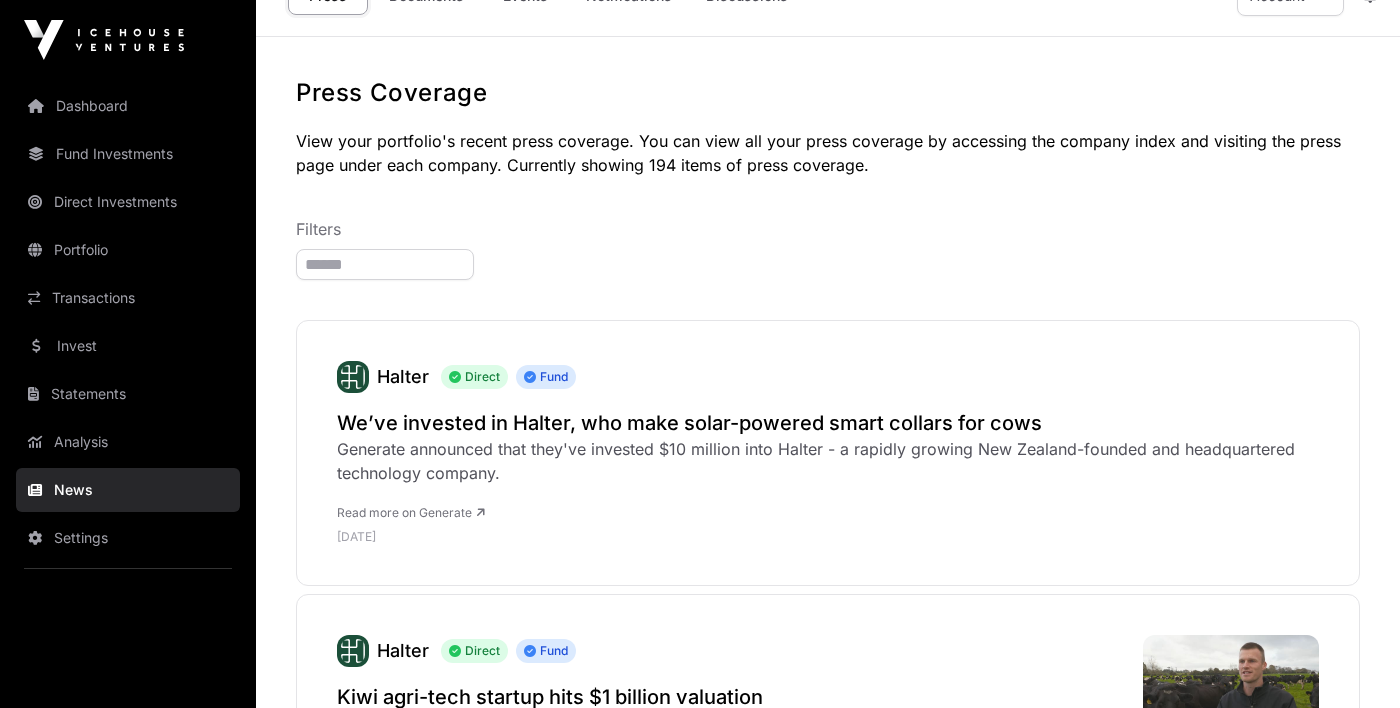 scroll, scrollTop: 0, scrollLeft: 0, axis: both 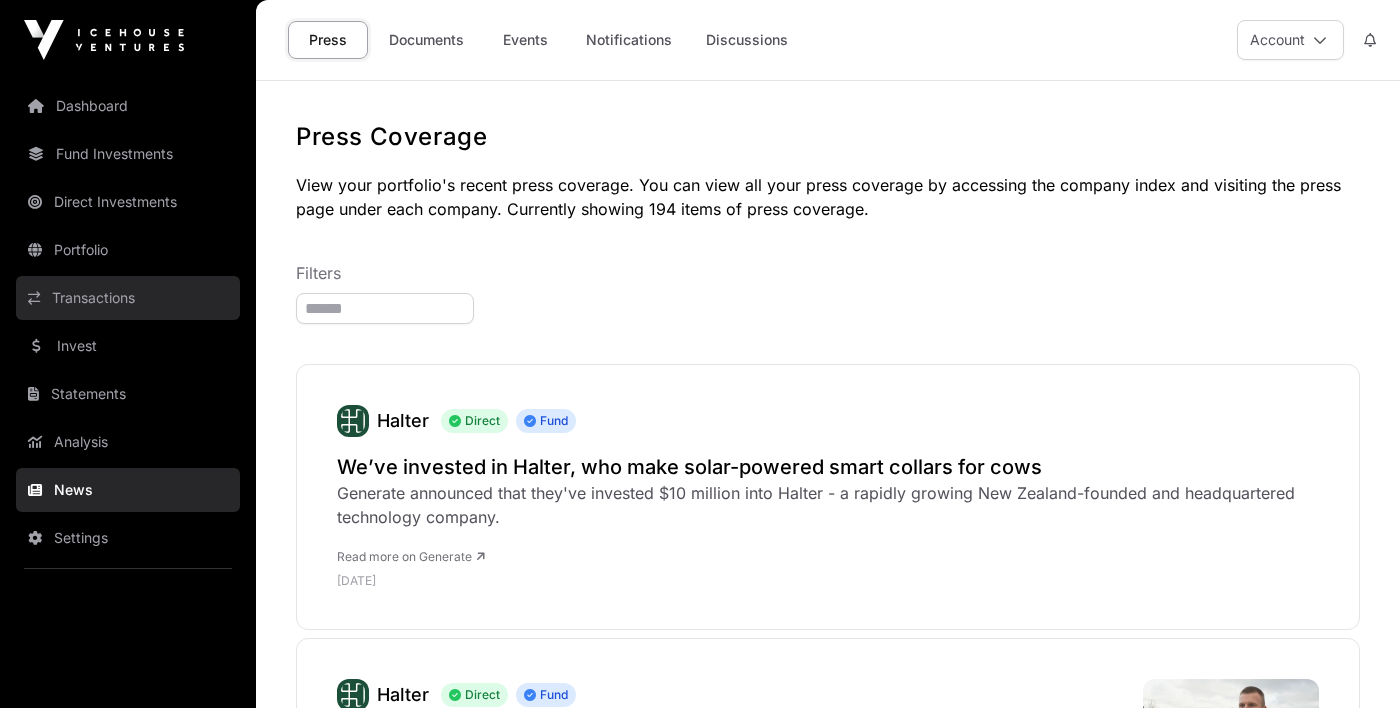 click on "Transactions" 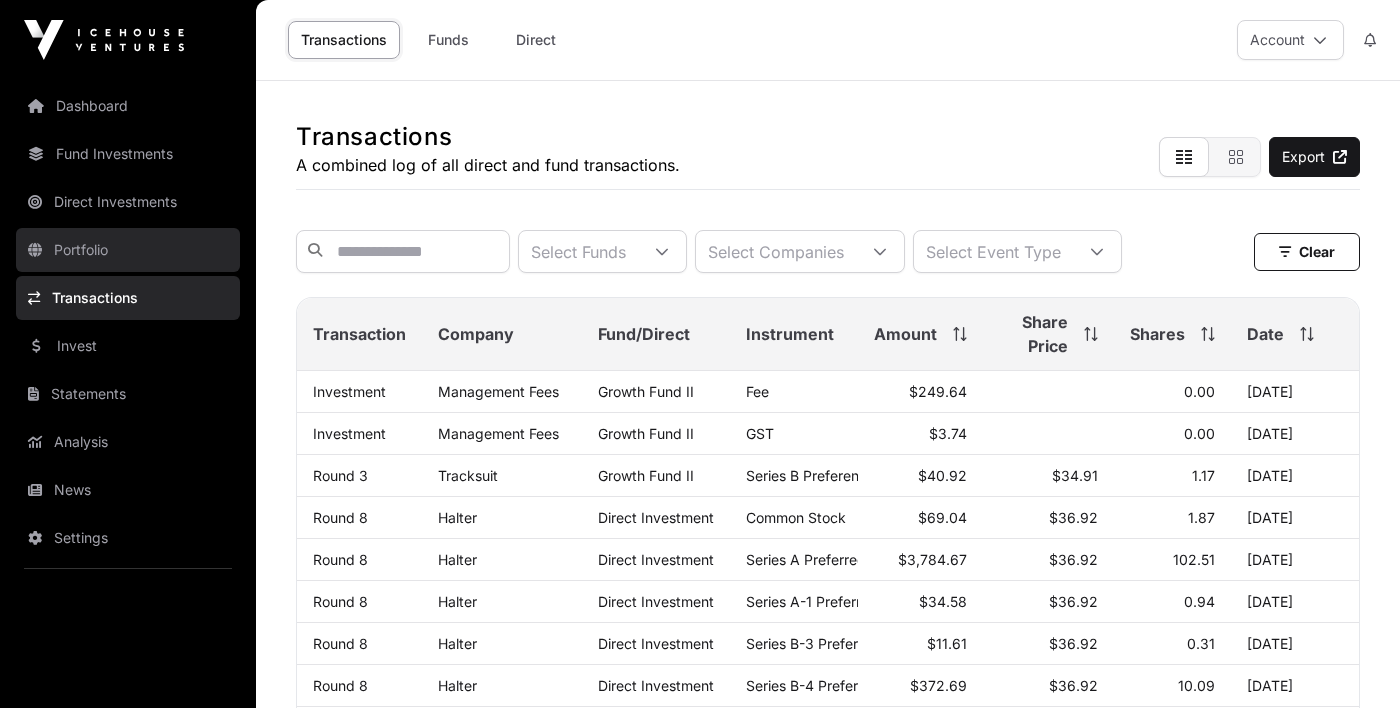 click on "Portfolio" 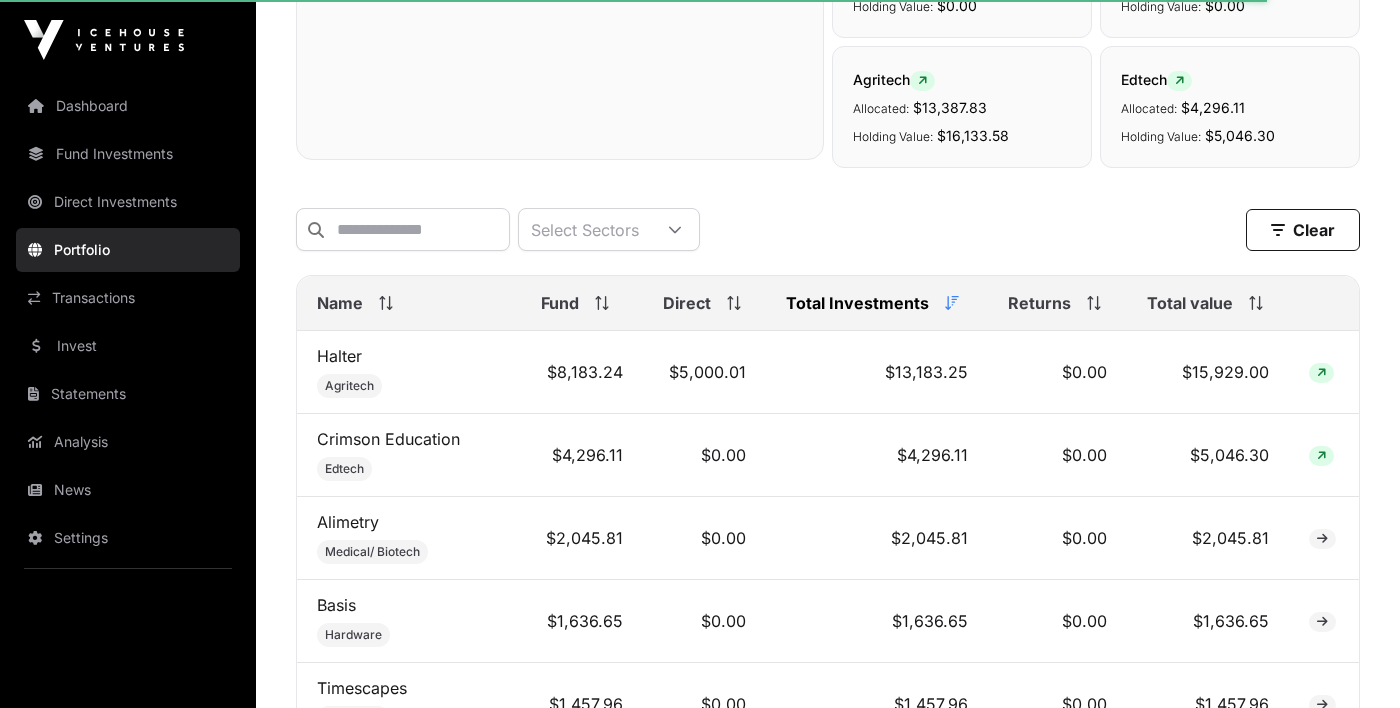 scroll, scrollTop: 659, scrollLeft: 0, axis: vertical 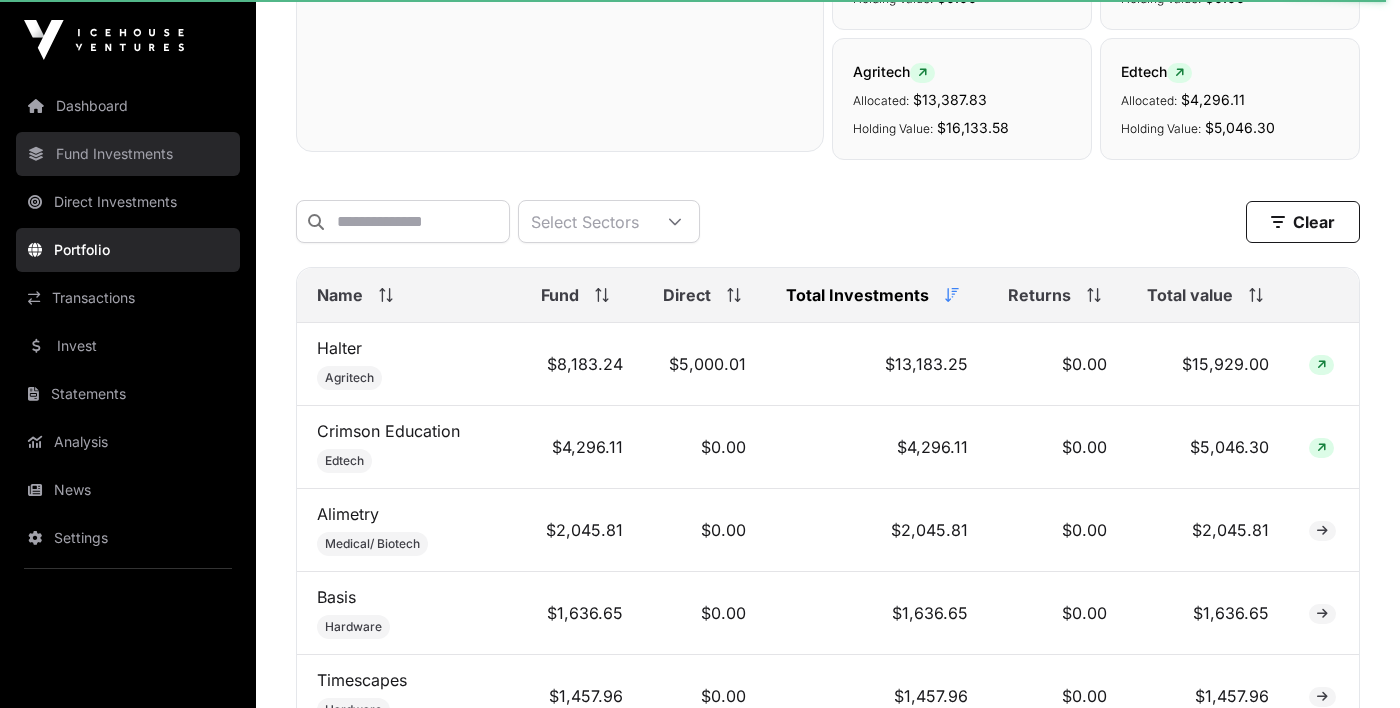 click on "Fund Investments" 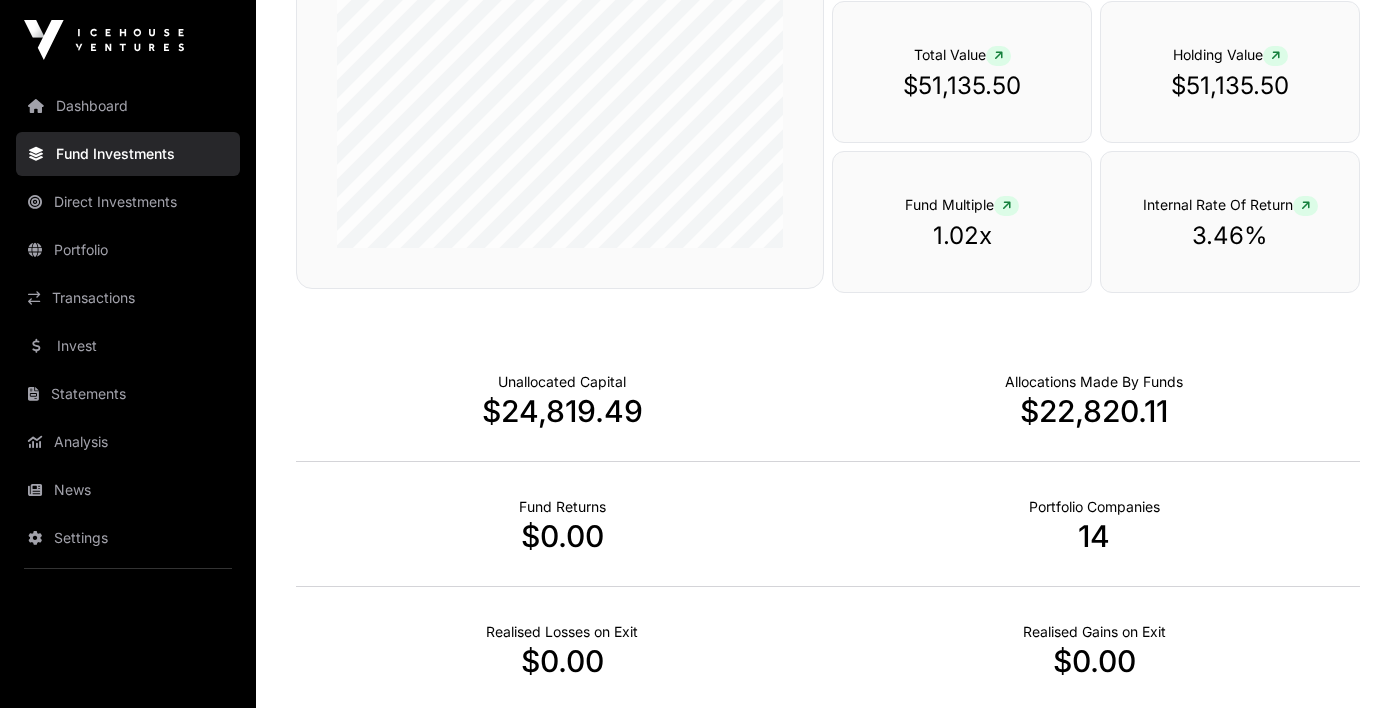scroll, scrollTop: 975, scrollLeft: 0, axis: vertical 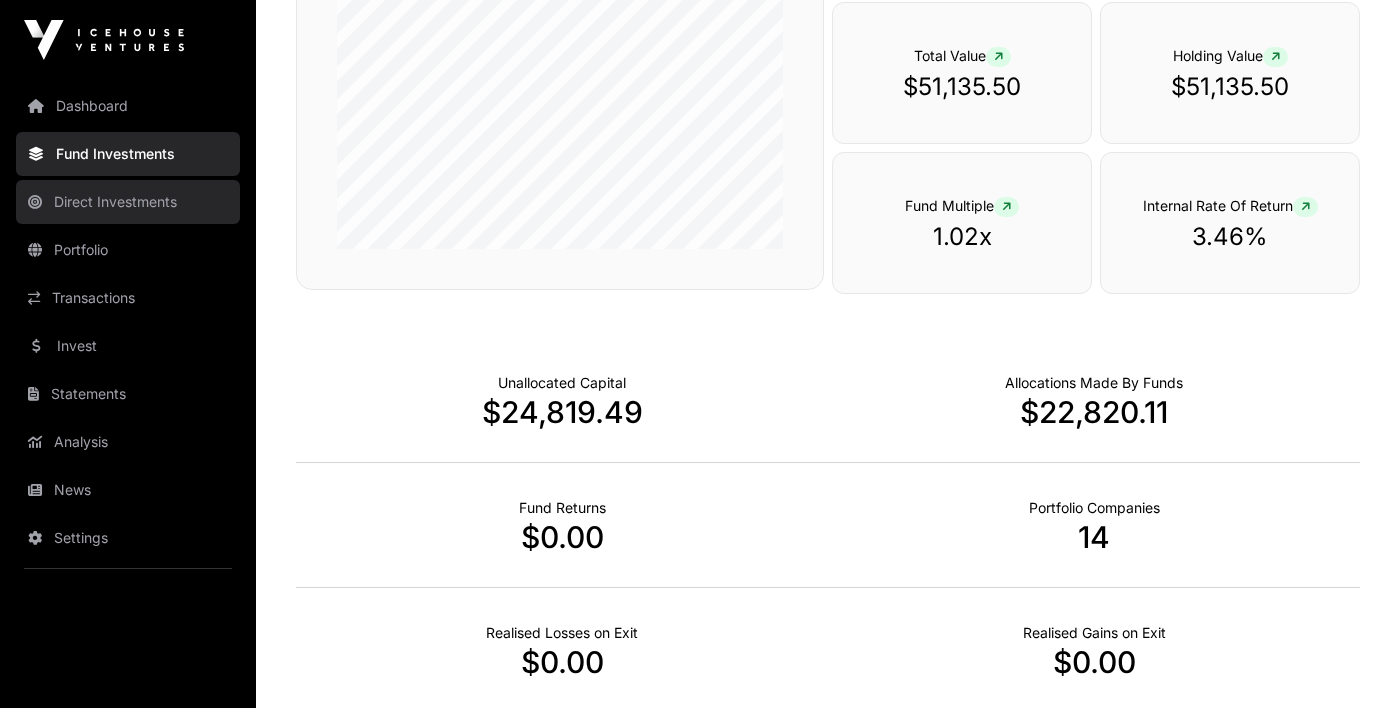 click on "Direct Investments" 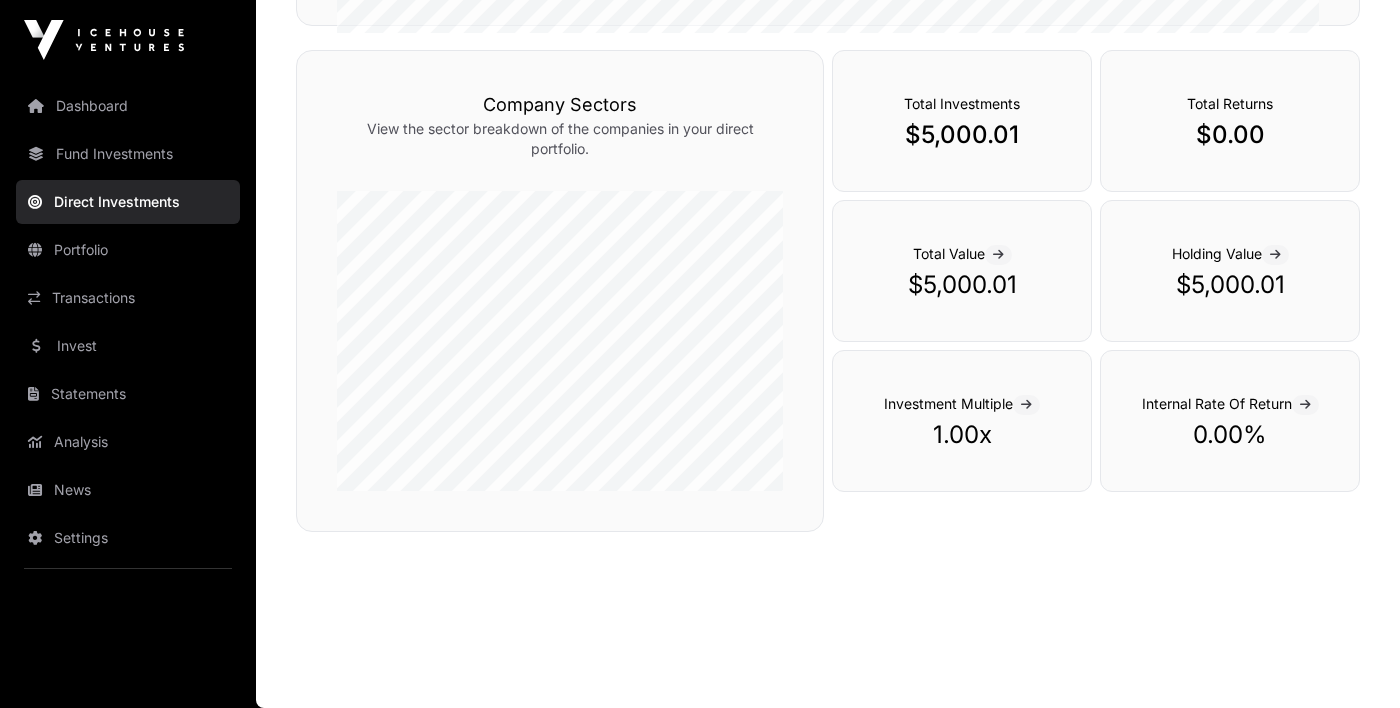 scroll, scrollTop: 0, scrollLeft: 0, axis: both 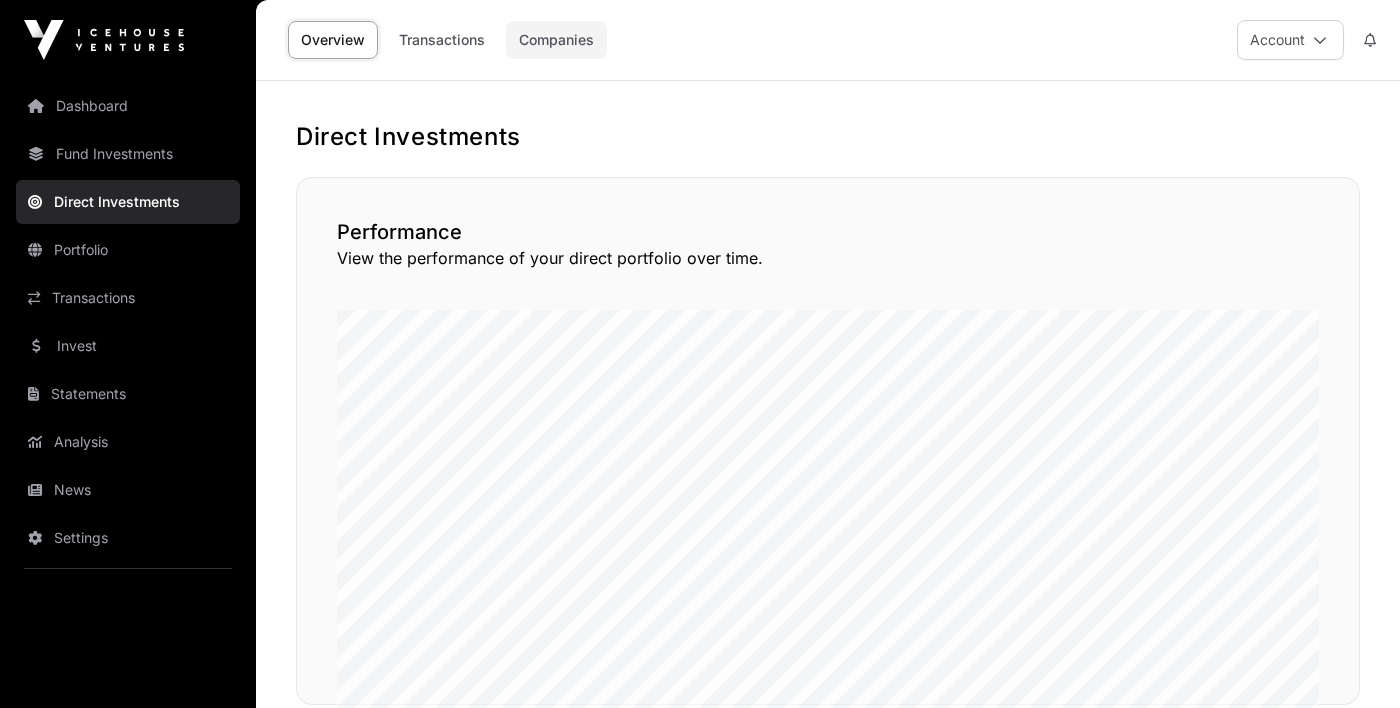 click on "Companies" 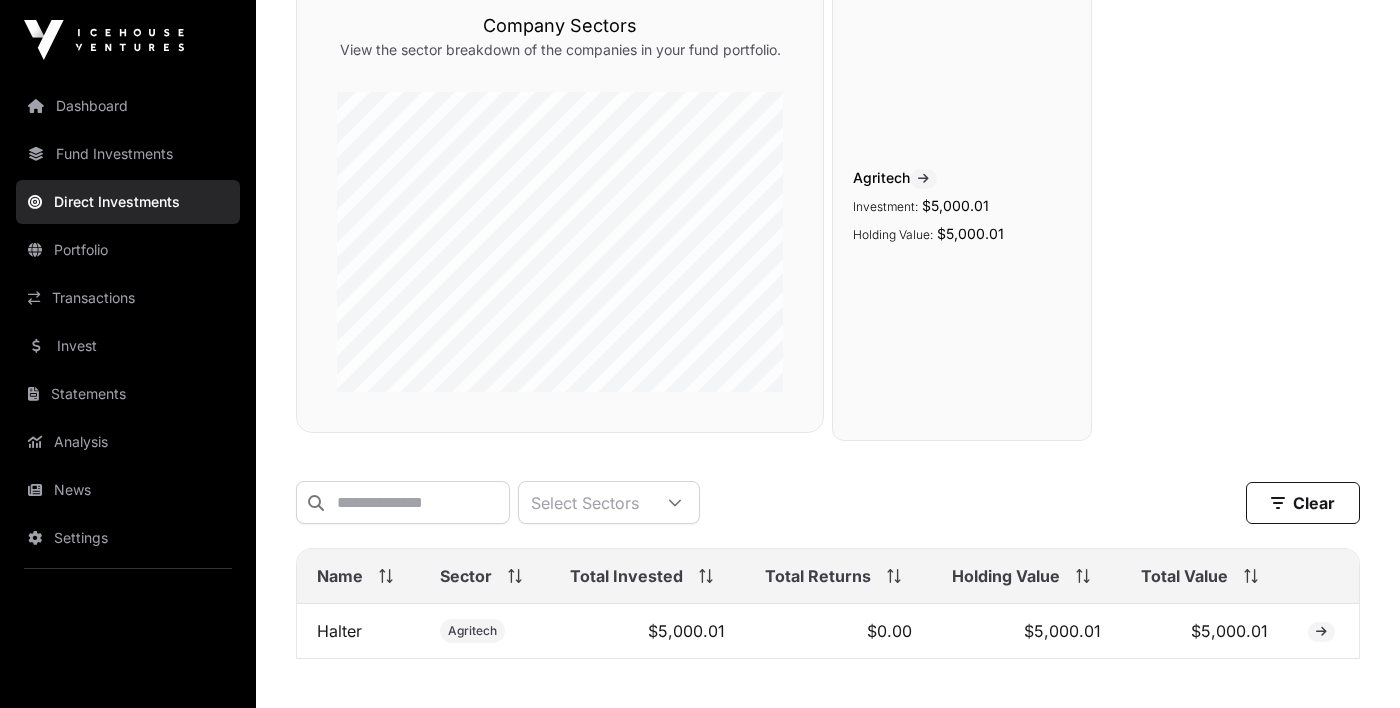 scroll, scrollTop: 231, scrollLeft: 0, axis: vertical 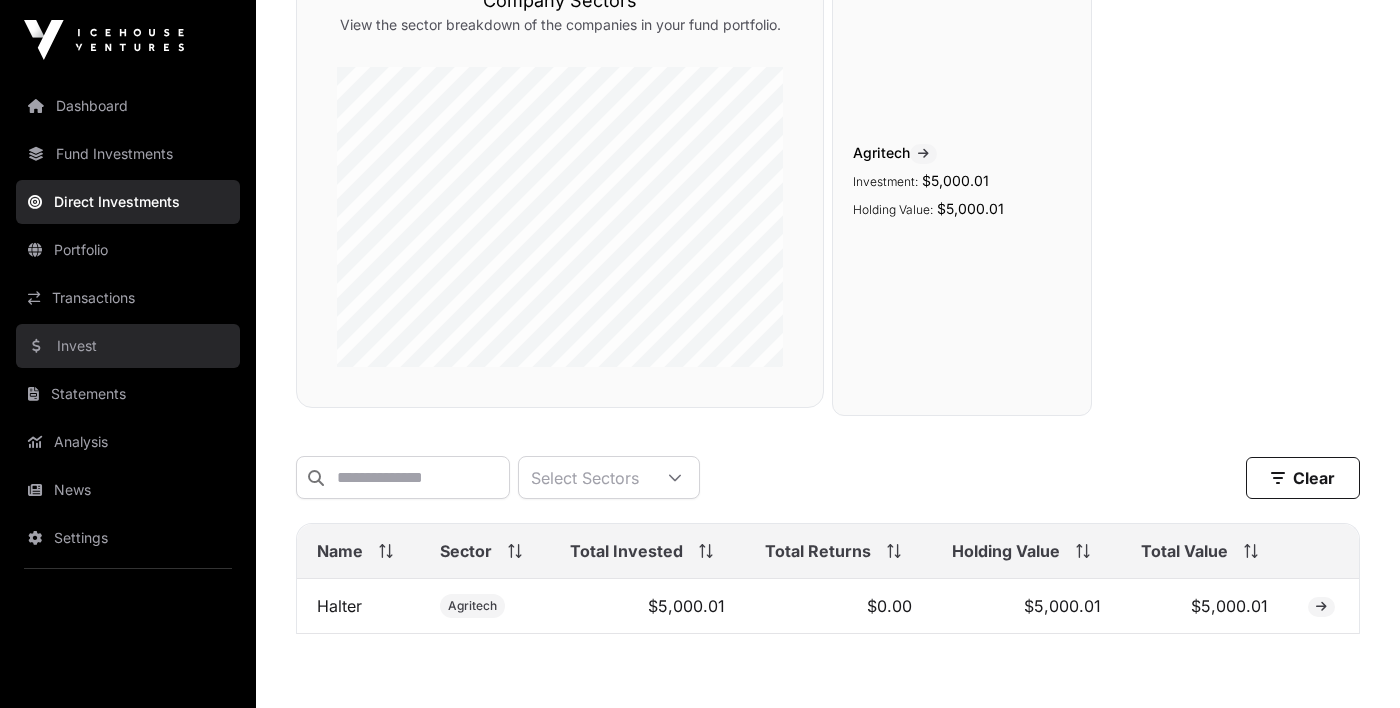 click on "Invest" 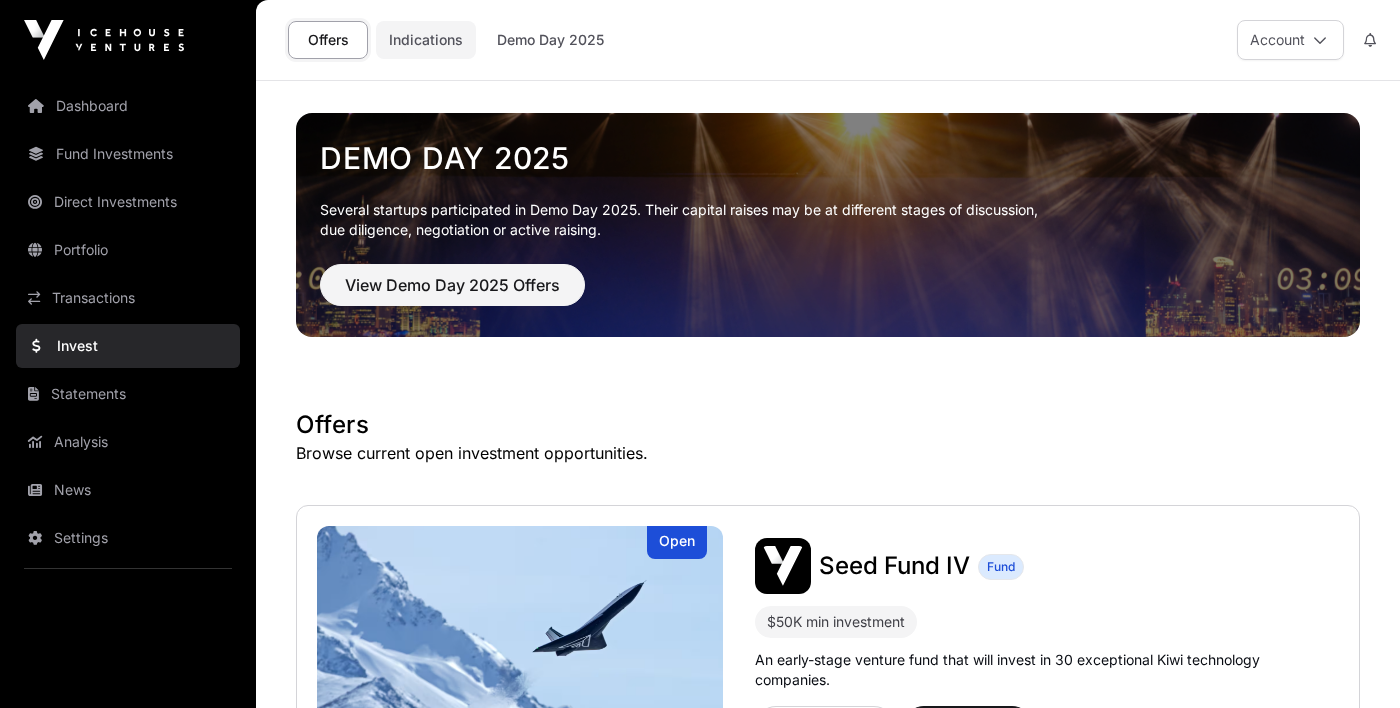 click on "Indications" 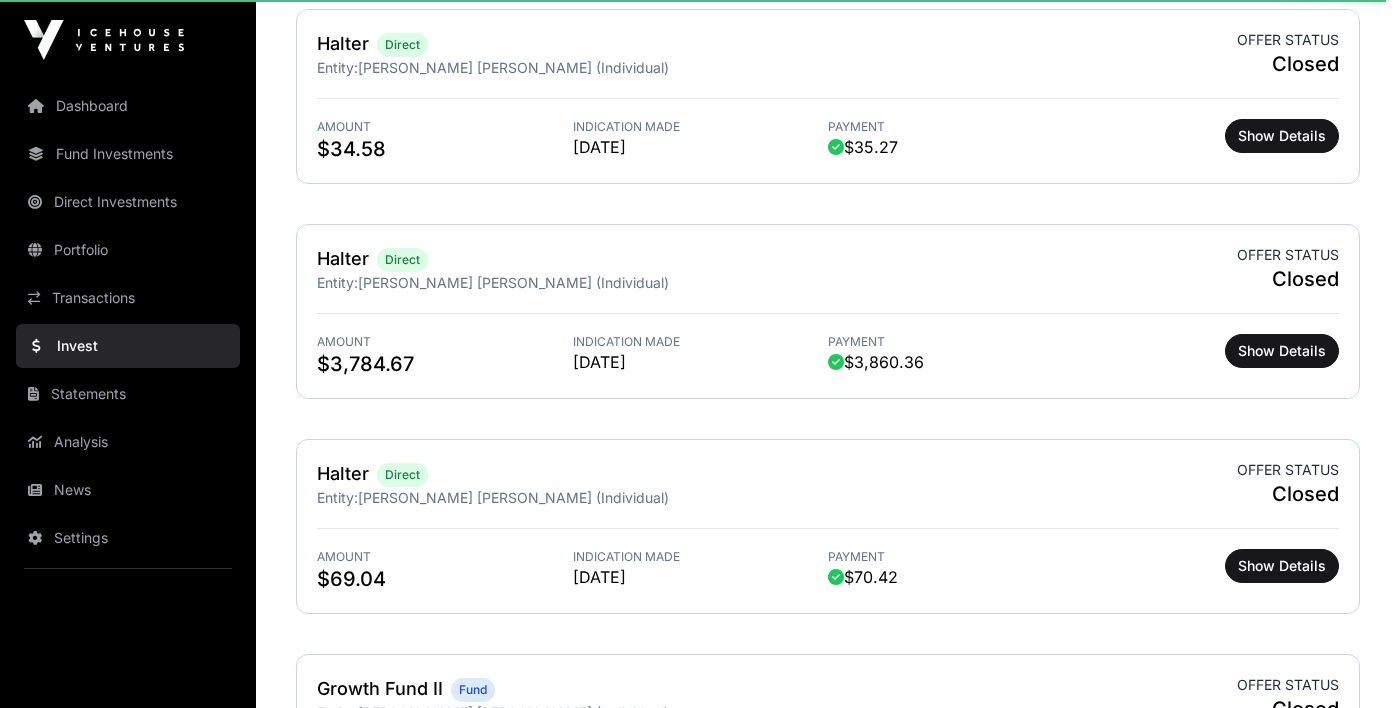 scroll, scrollTop: 2324, scrollLeft: 0, axis: vertical 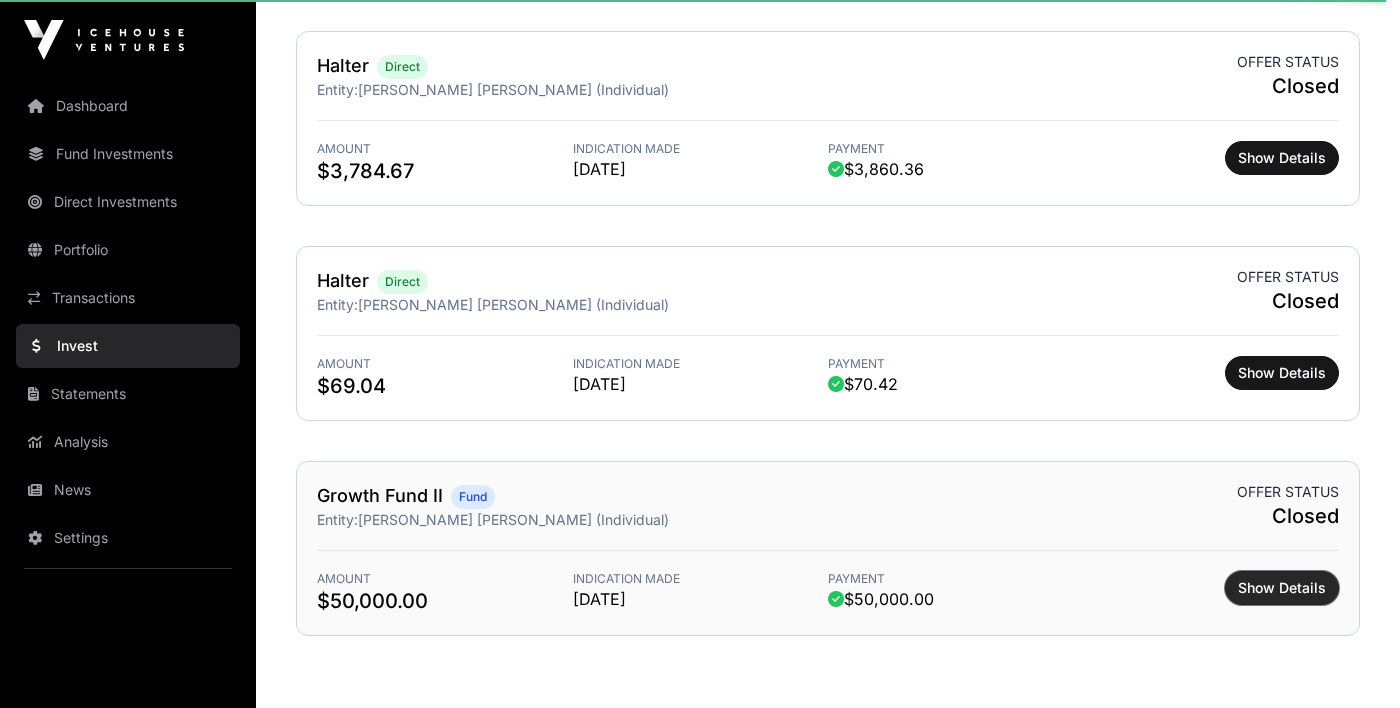 click on "Show Details" 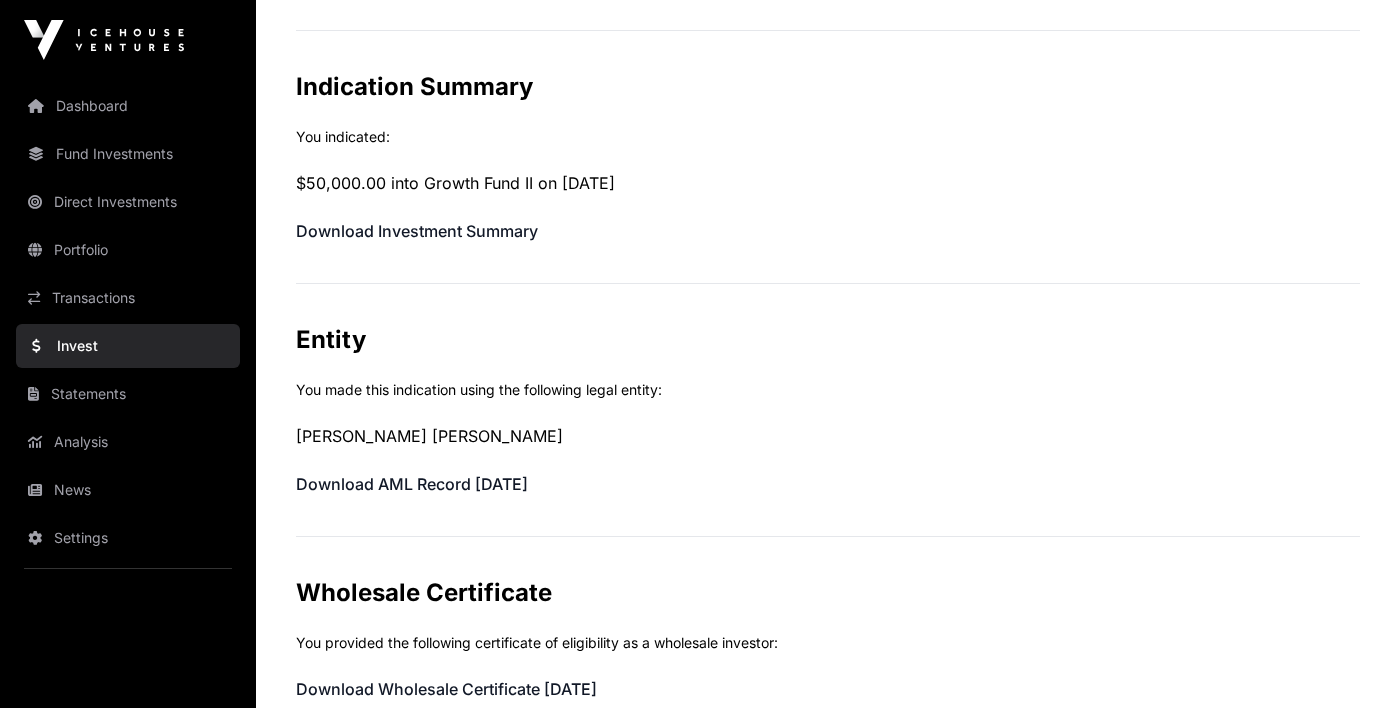 scroll, scrollTop: 197, scrollLeft: 0, axis: vertical 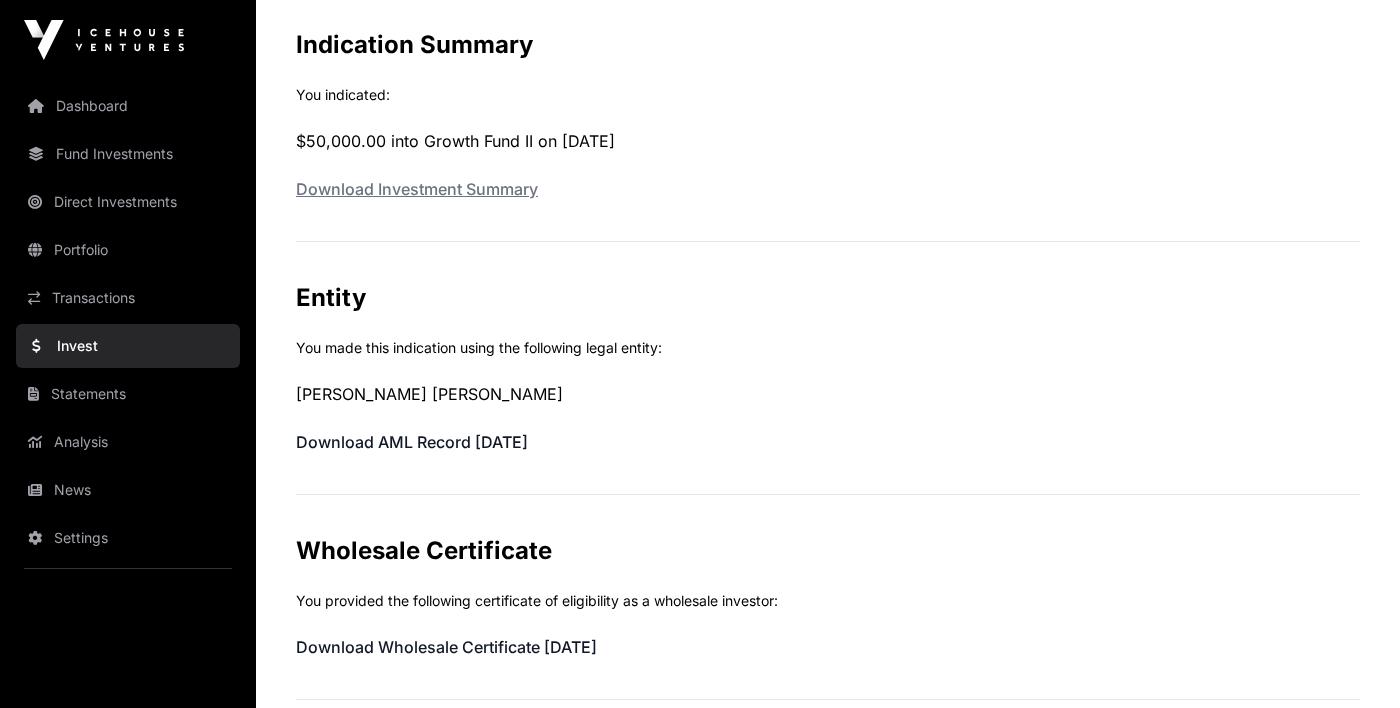click on "Download Investment Summary" 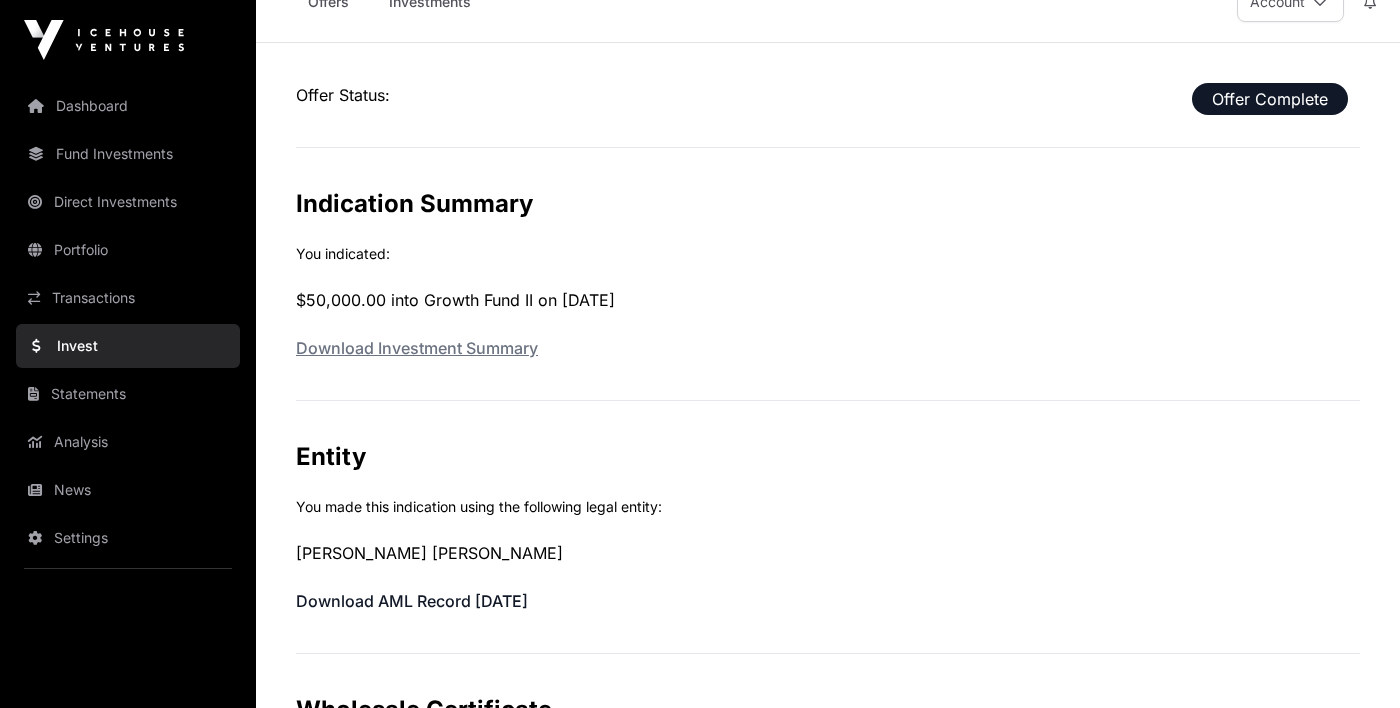 scroll, scrollTop: 0, scrollLeft: 0, axis: both 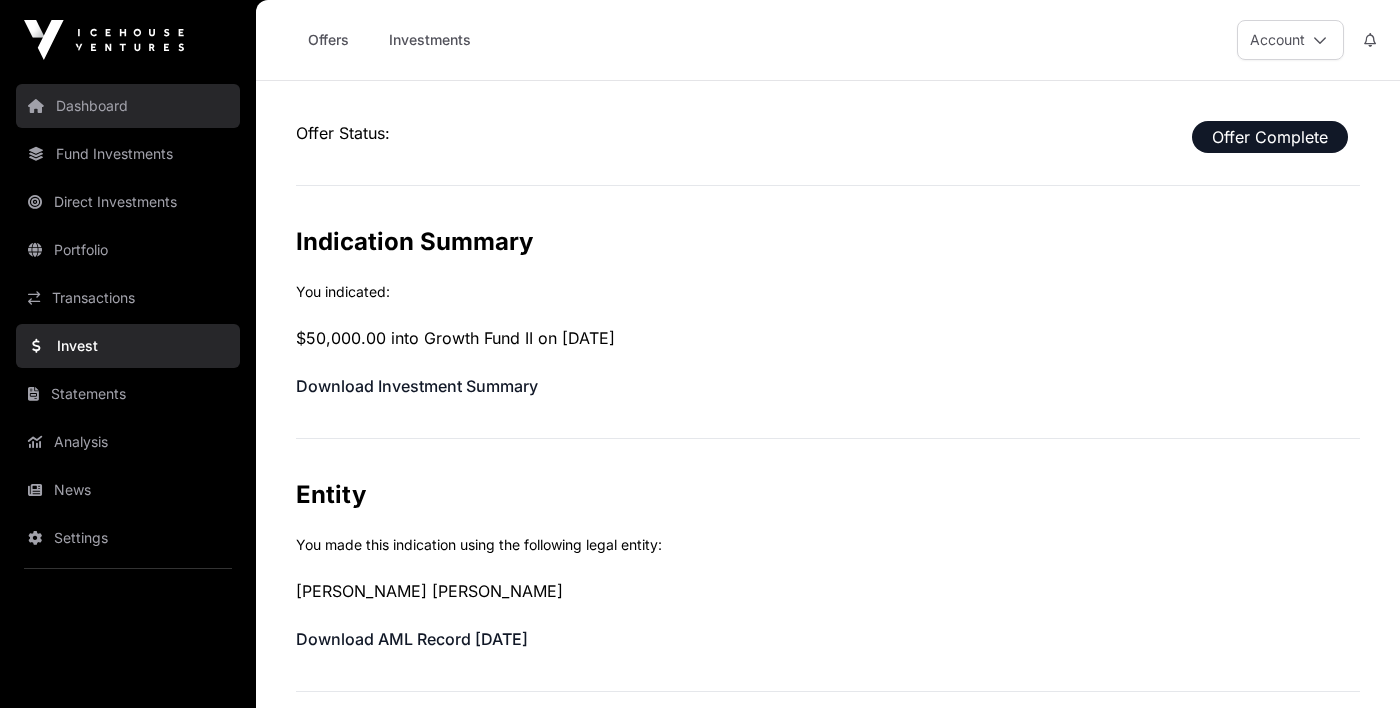 click on "Dashboard" 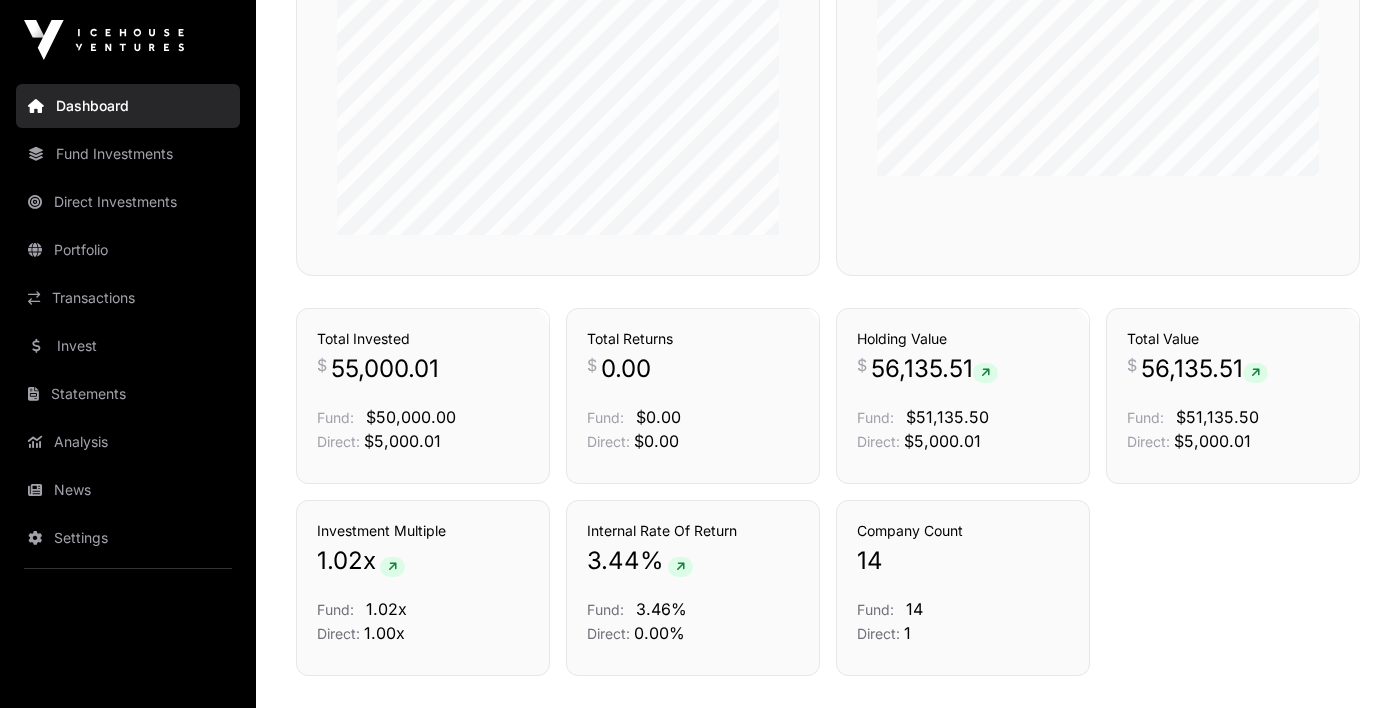 scroll, scrollTop: 1251, scrollLeft: 0, axis: vertical 